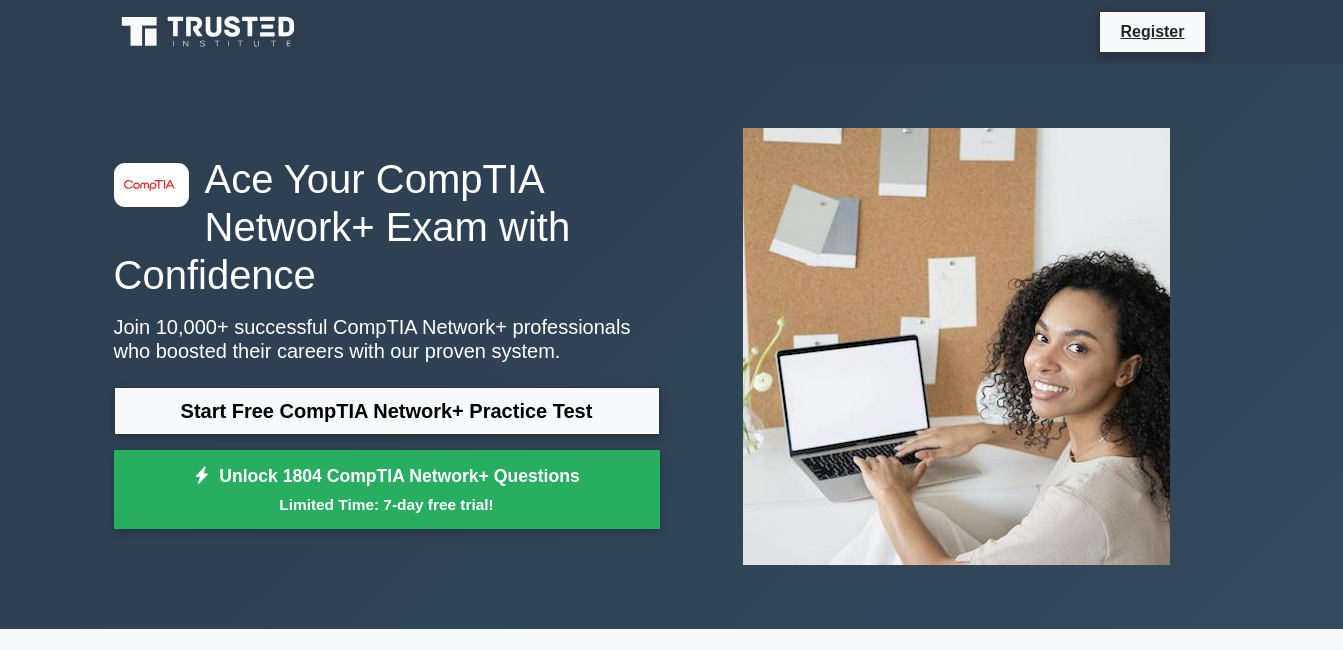 scroll, scrollTop: 1013, scrollLeft: 0, axis: vertical 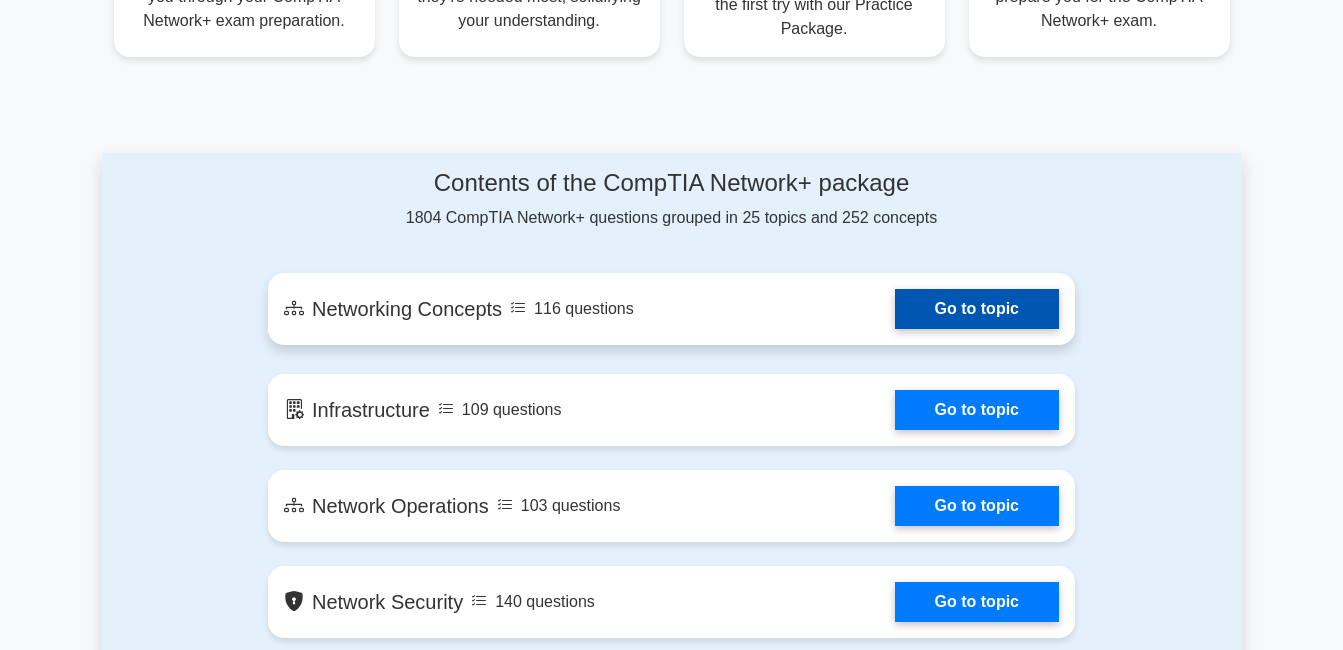 click on "Go to topic" at bounding box center [977, 309] 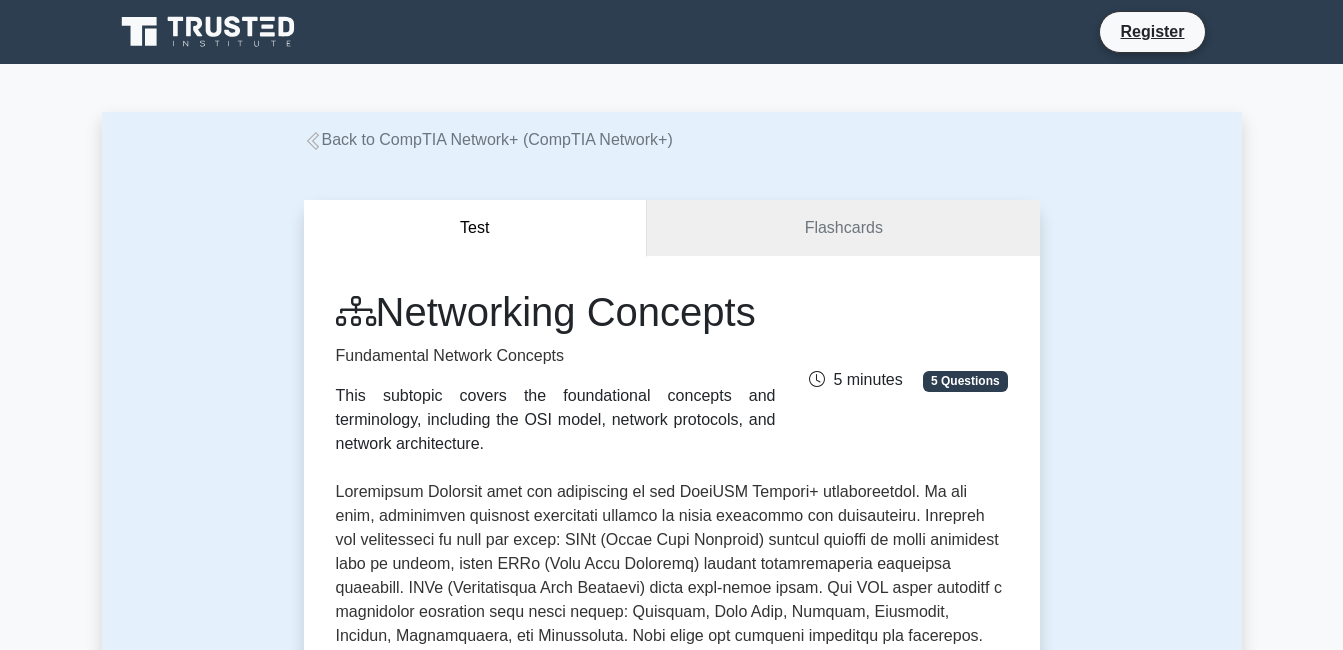 scroll, scrollTop: 0, scrollLeft: 0, axis: both 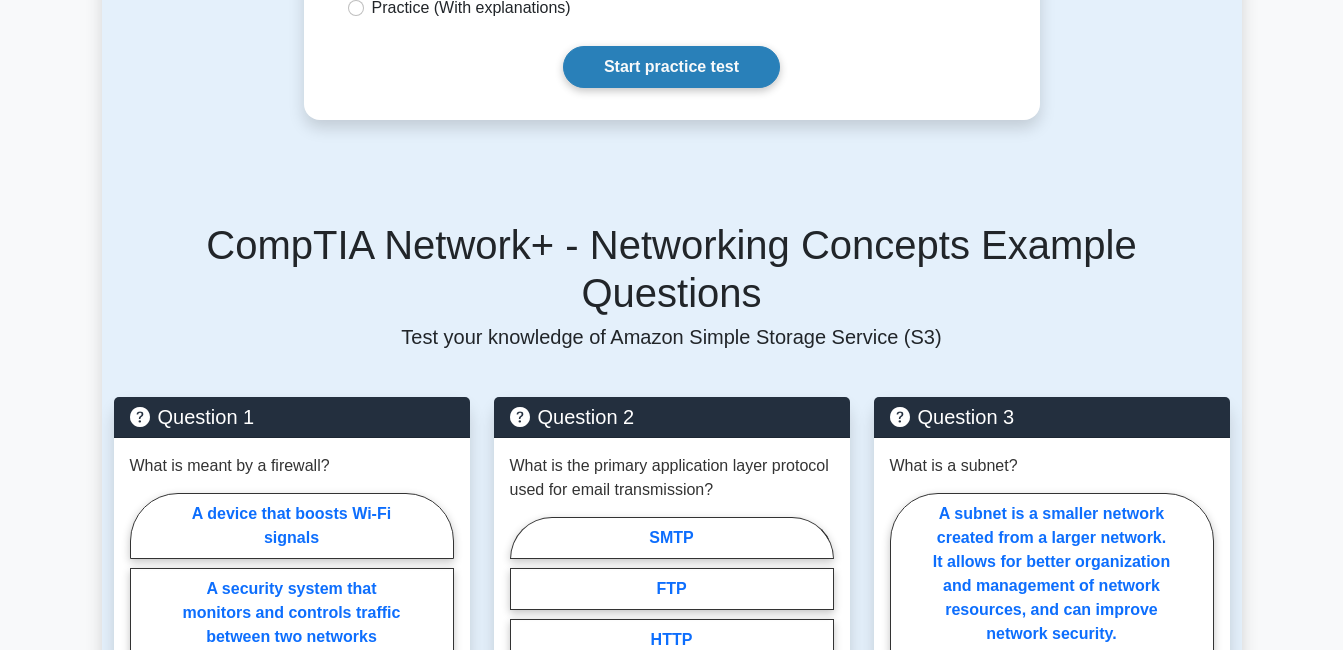 click on "Start practice test" at bounding box center [671, 67] 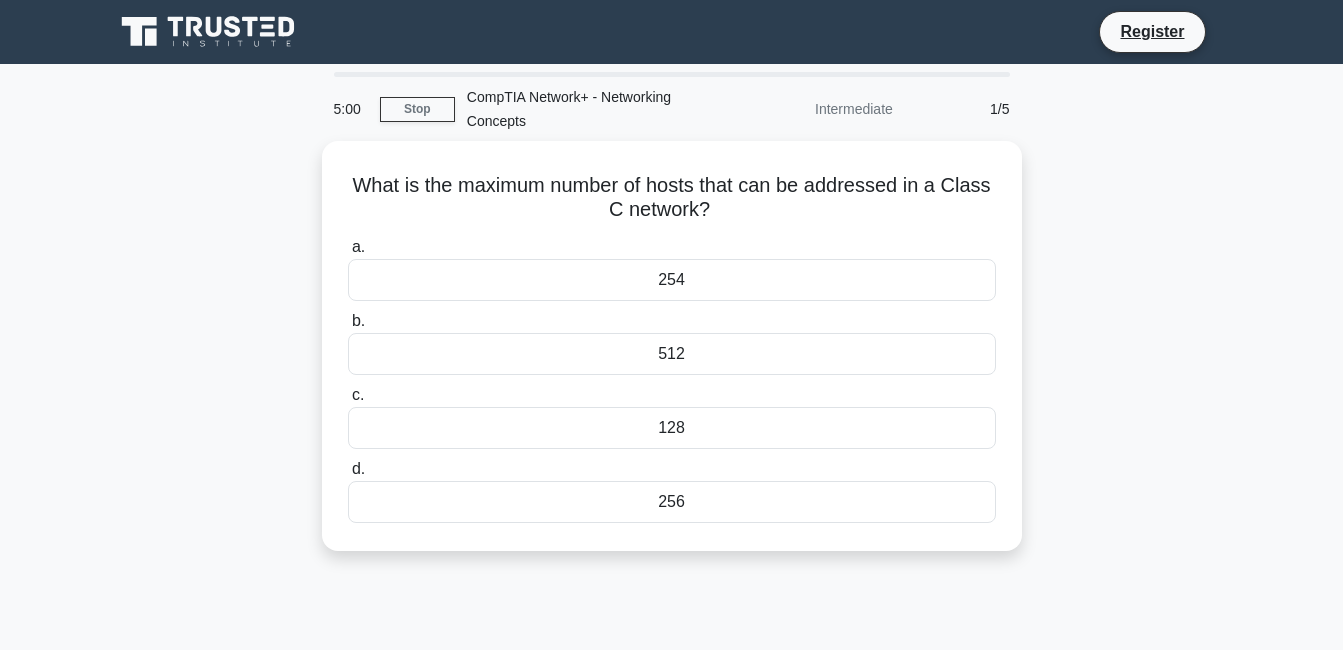 scroll, scrollTop: 0, scrollLeft: 0, axis: both 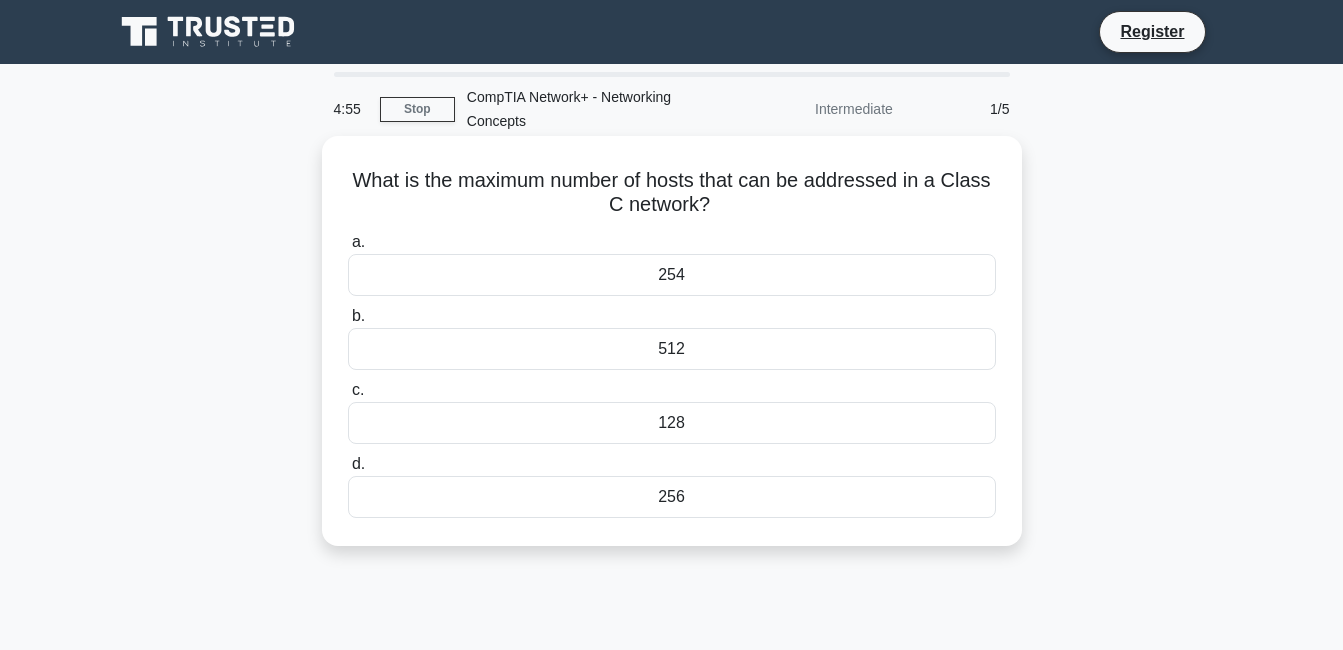 click on "254" at bounding box center [672, 275] 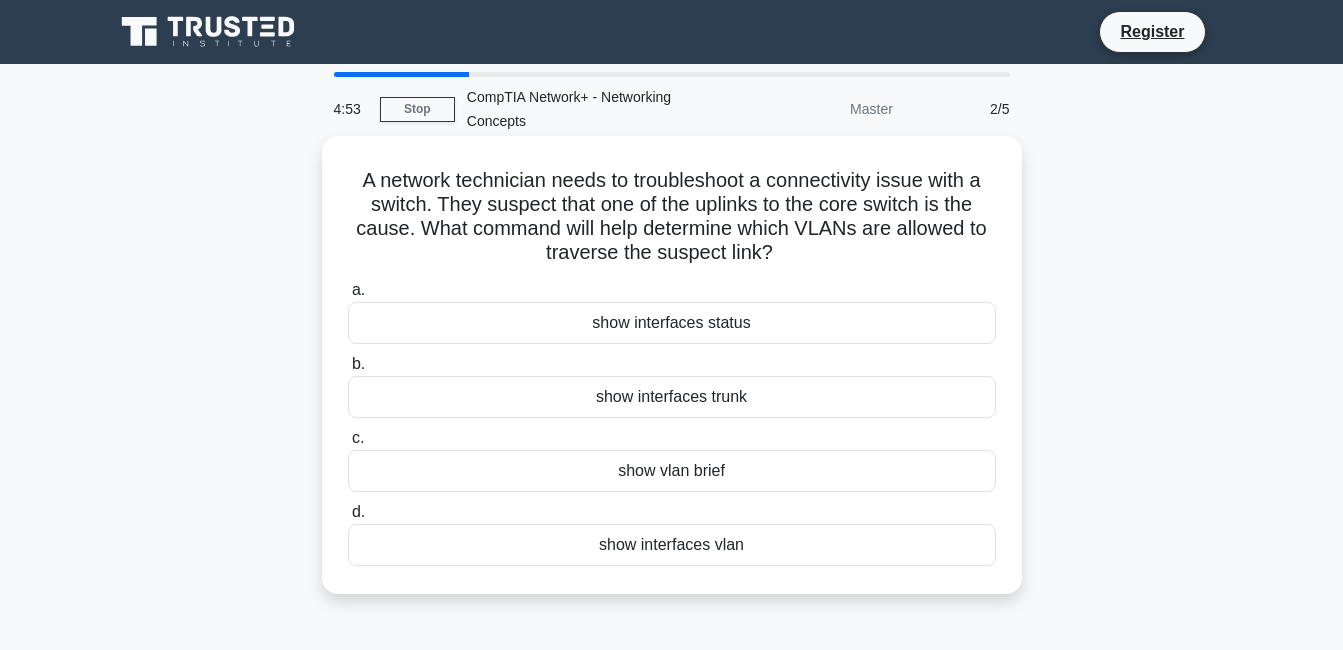 click on "b.
show interfaces trunk" at bounding box center (672, 385) 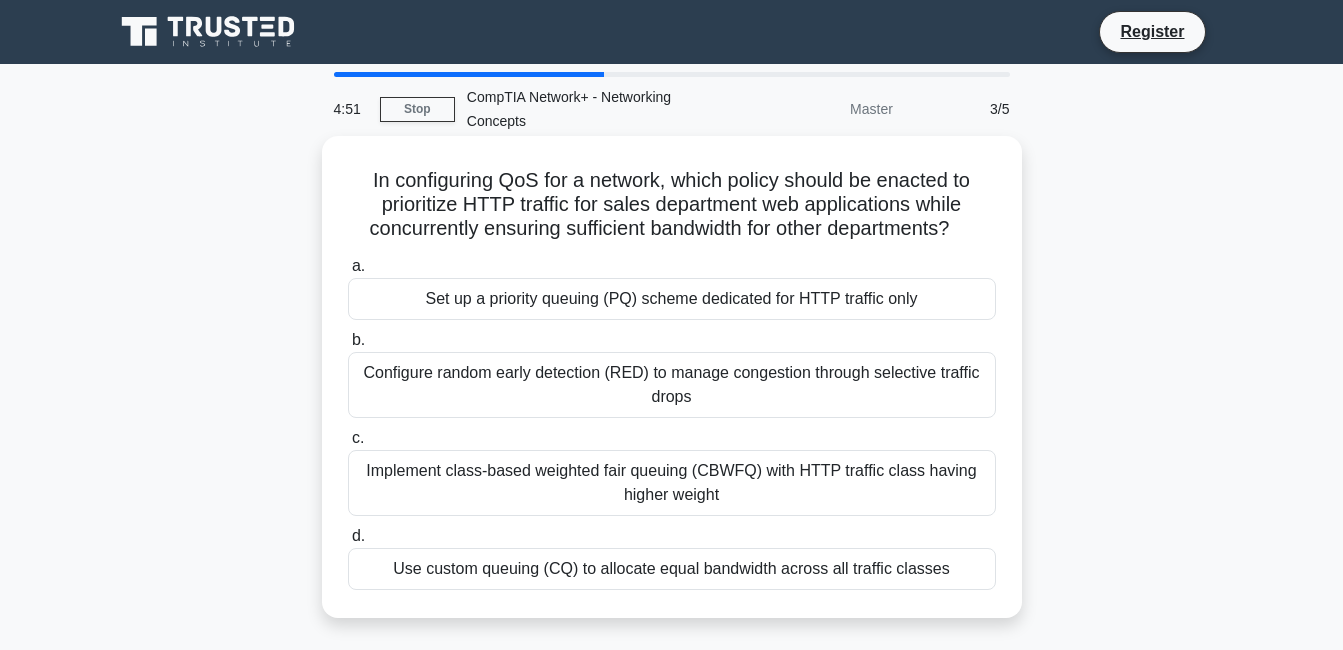 click on "a.
Set up a priority queuing (PQ) scheme dedicated for HTTP traffic only
b.
Configure random early detection (RED) to manage congestion through selective traffic drops
c. d." at bounding box center (672, 422) 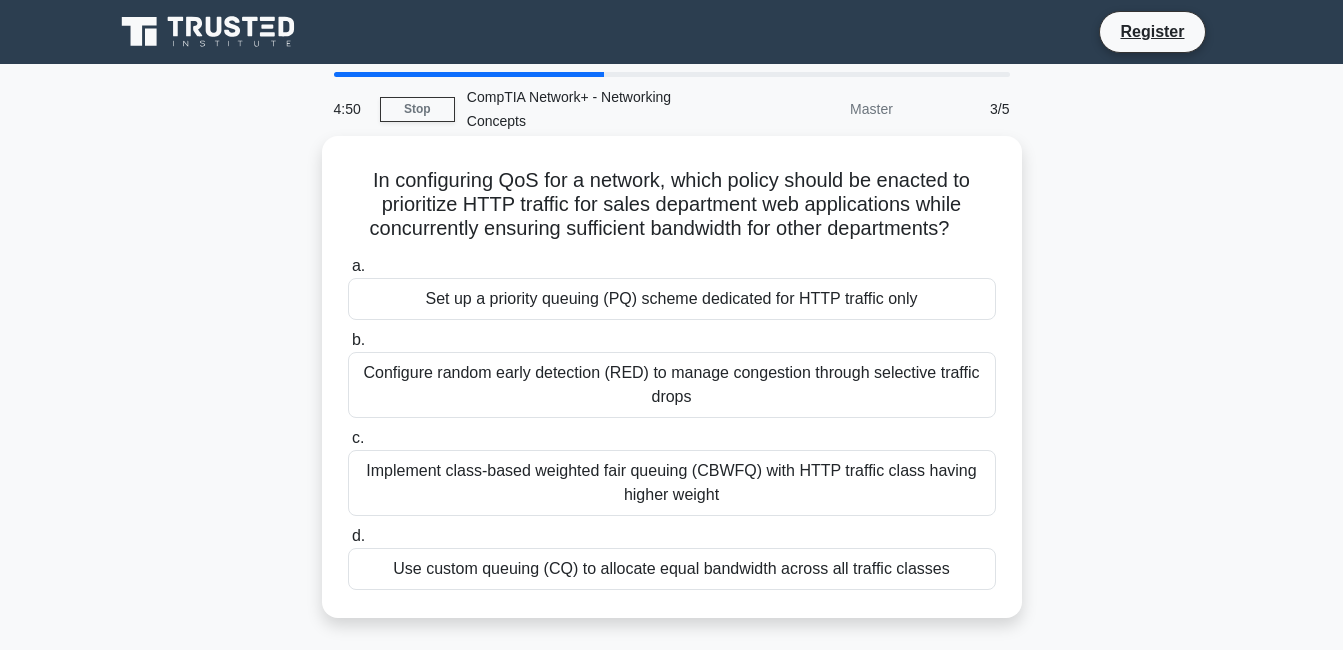 click on "Set up a priority queuing (PQ) scheme dedicated for HTTP traffic only" at bounding box center [672, 299] 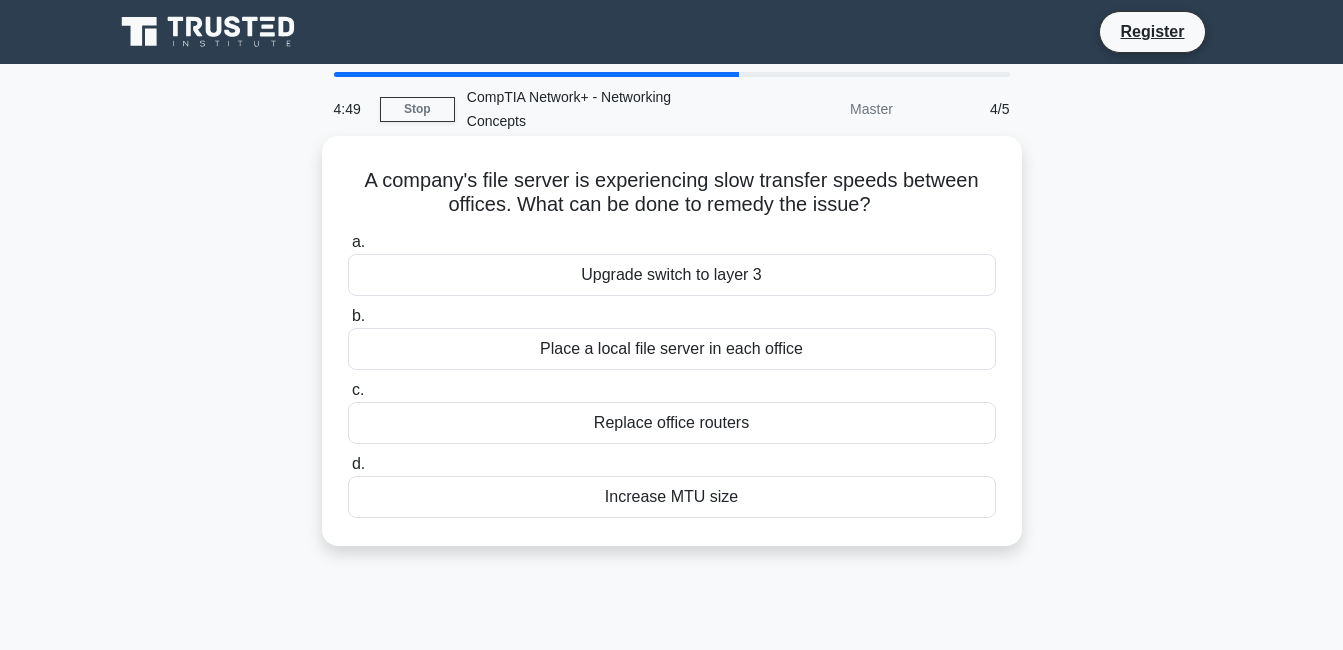click on "Place a local file server in each office" at bounding box center [672, 349] 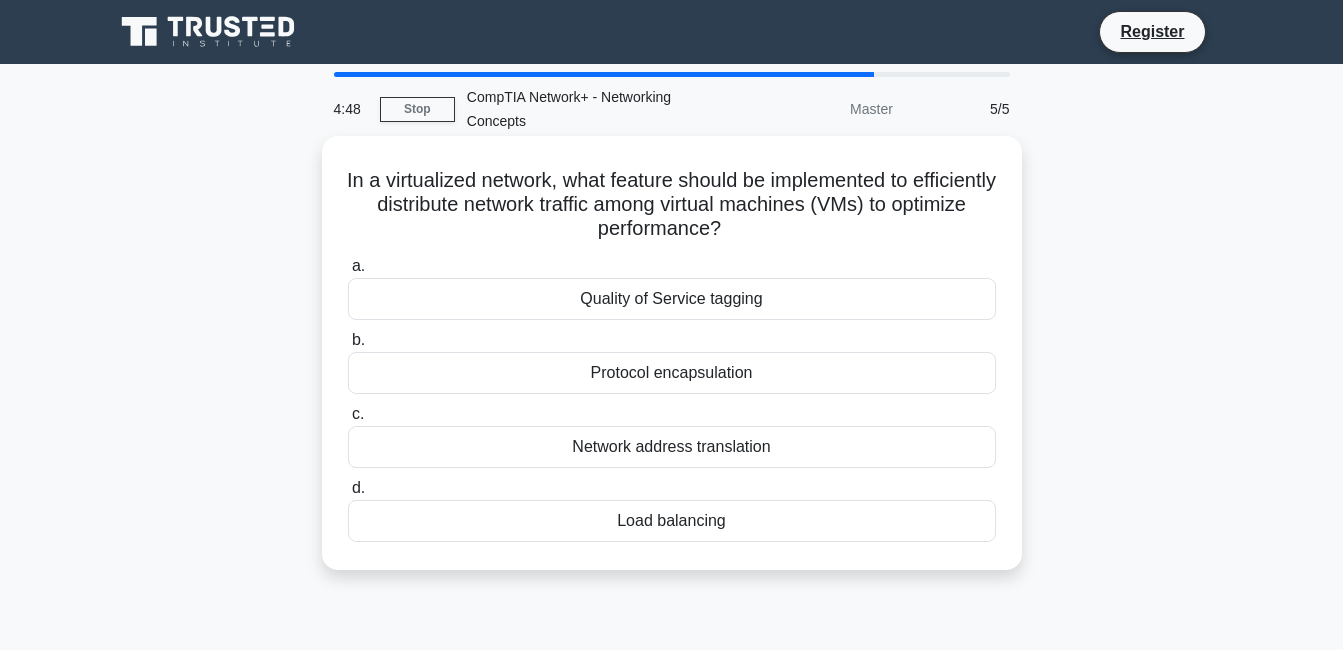 click on "Quality of Service tagging" at bounding box center (672, 299) 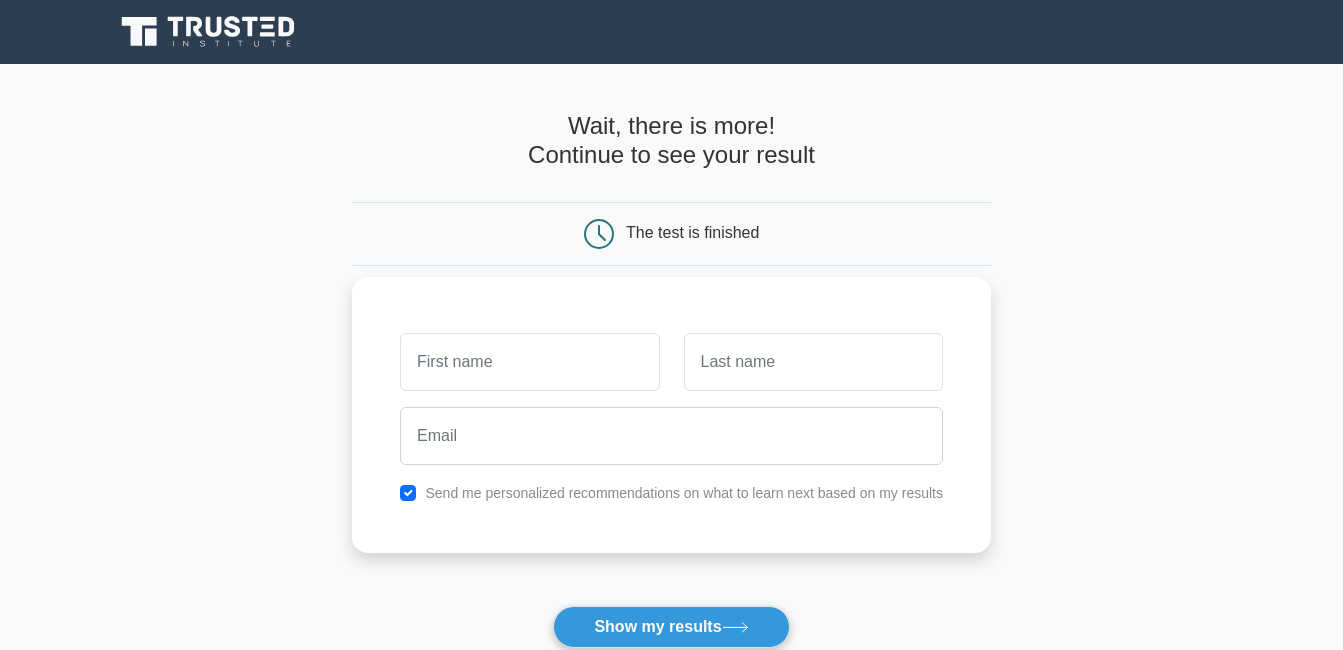 scroll, scrollTop: 0, scrollLeft: 0, axis: both 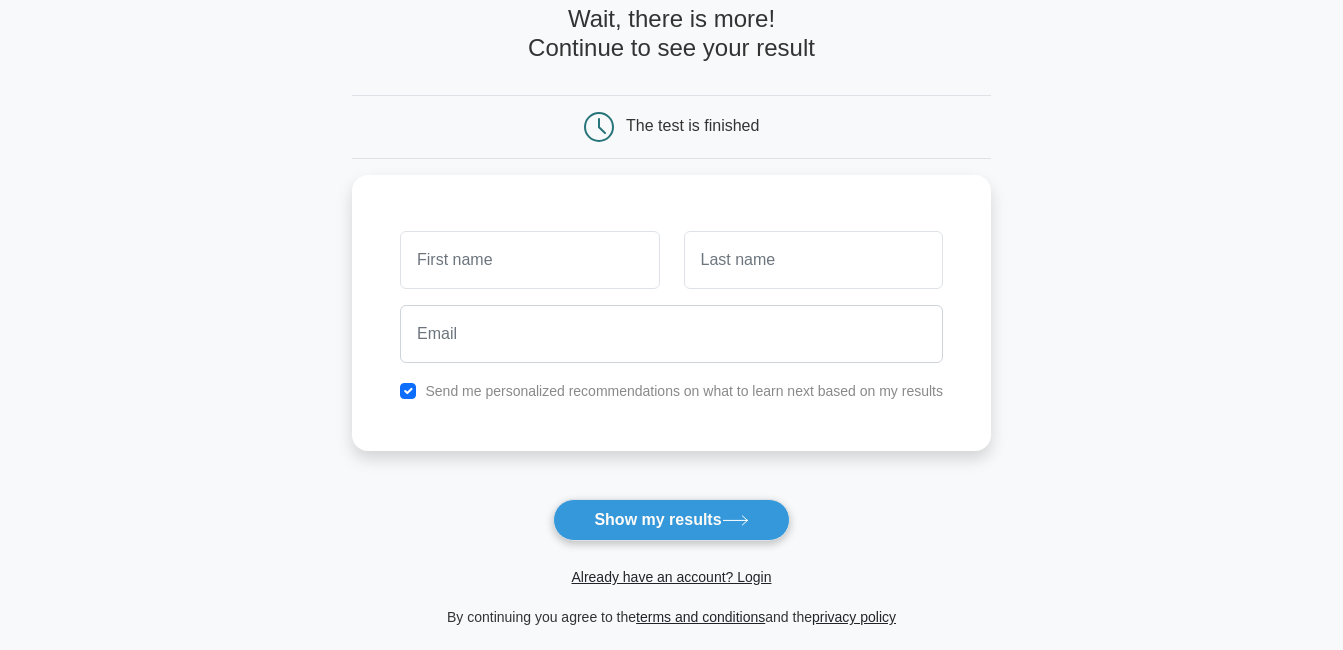 click on "Wait, there is more! Continue to see your result
The test is finished
and the" at bounding box center [671, 317] 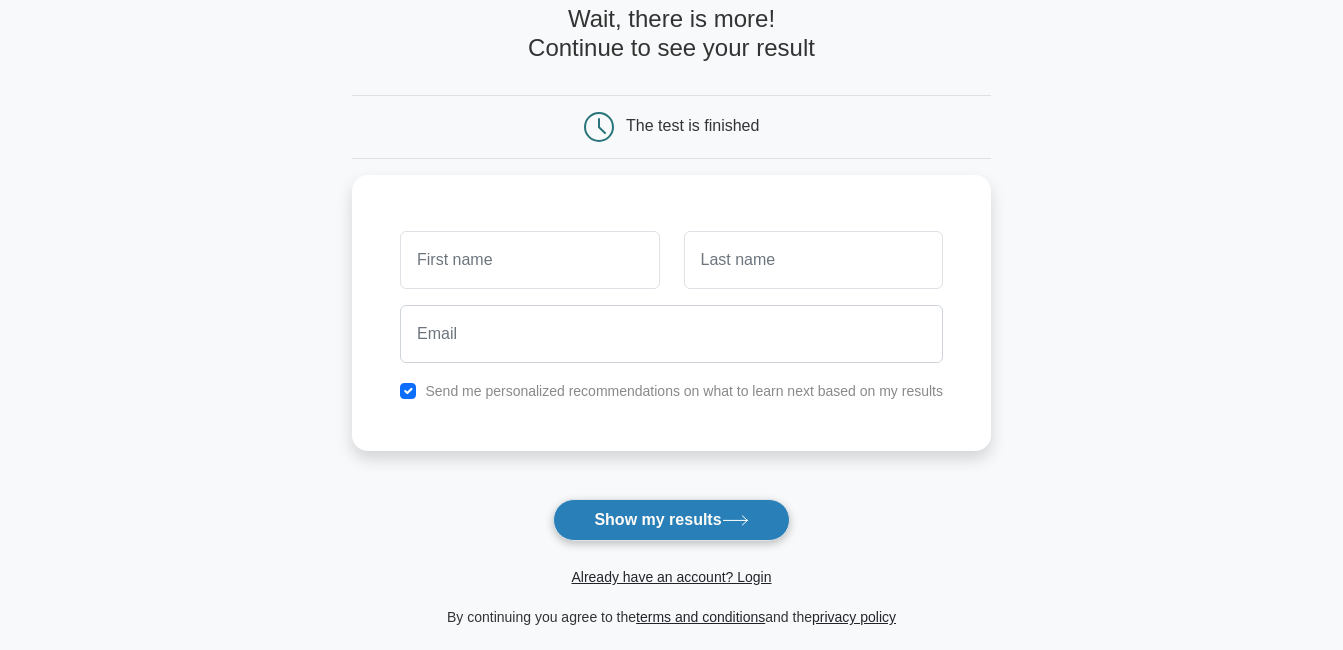 click on "Show my results" at bounding box center (671, 520) 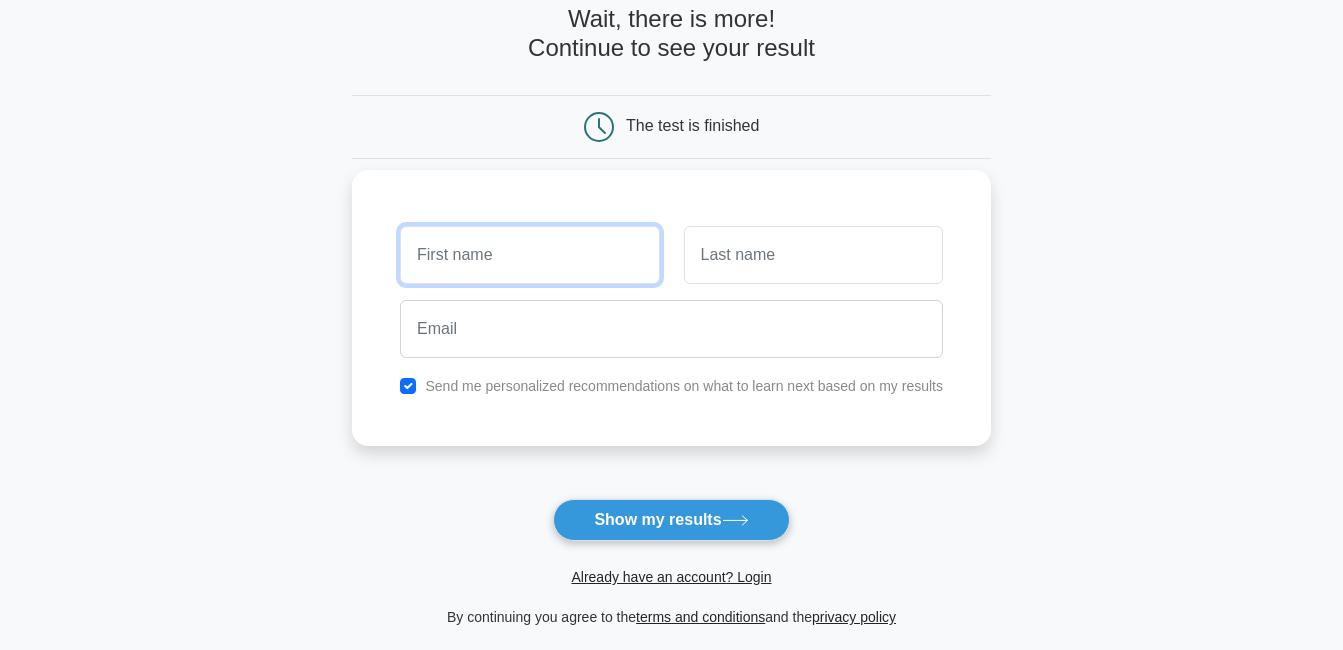 click at bounding box center (529, 255) 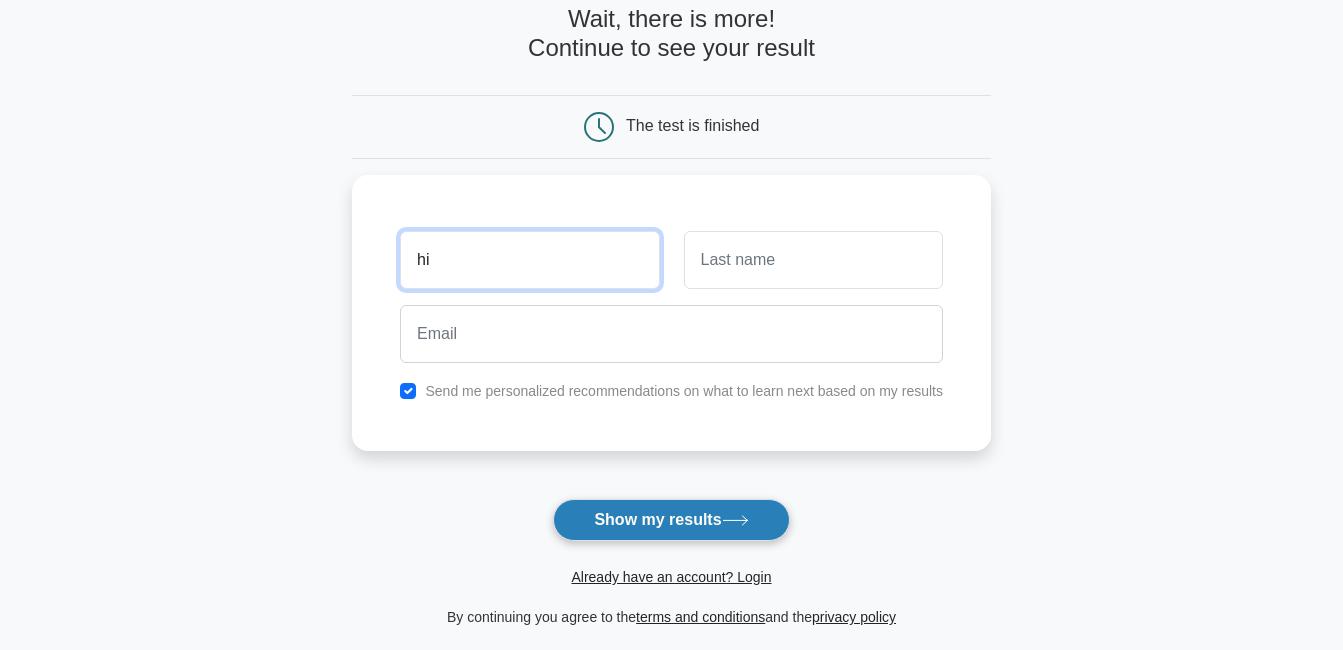 type on "hi" 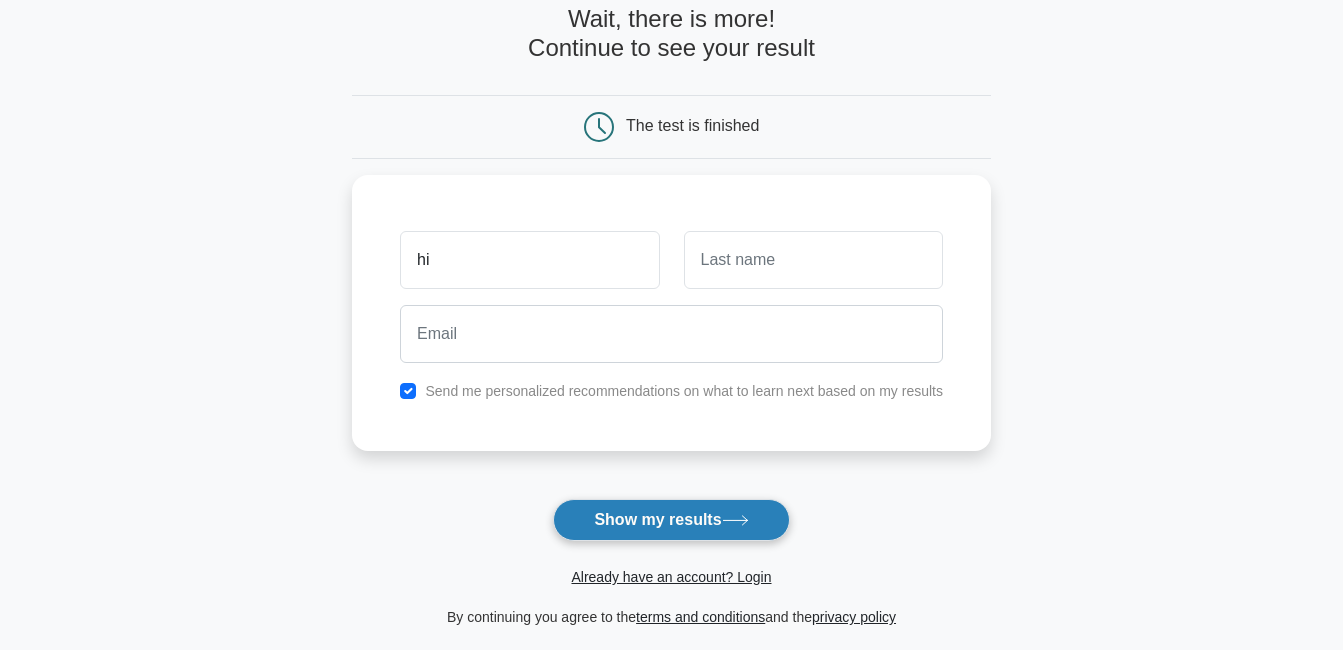 click on "Show my results" at bounding box center [671, 520] 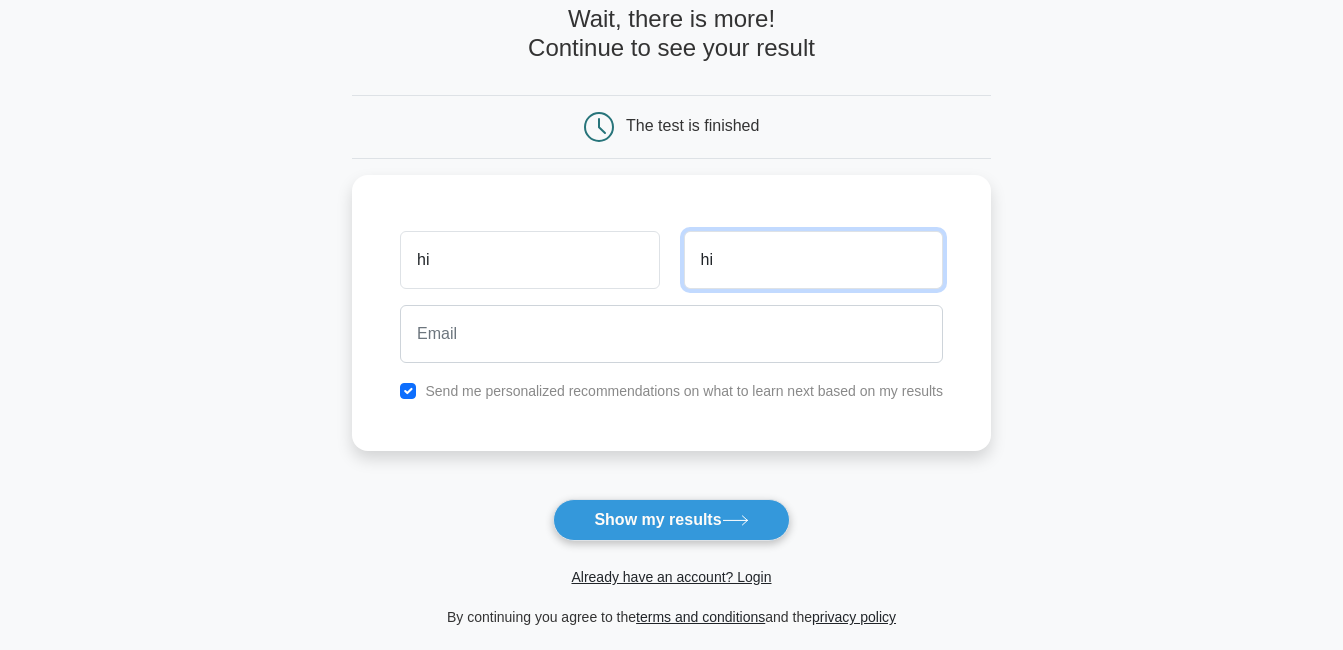 type on "hi" 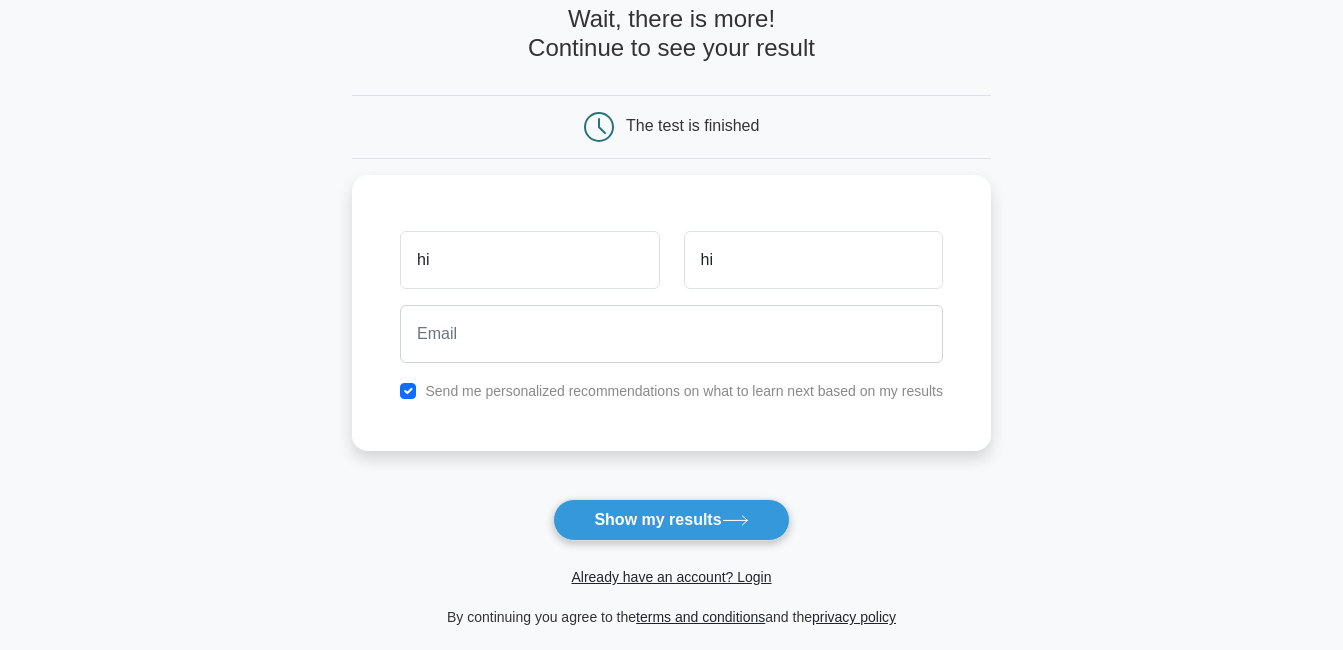 click on "Wait, there is more! Continue to see your result
The test is finished
hi hi" at bounding box center [671, 317] 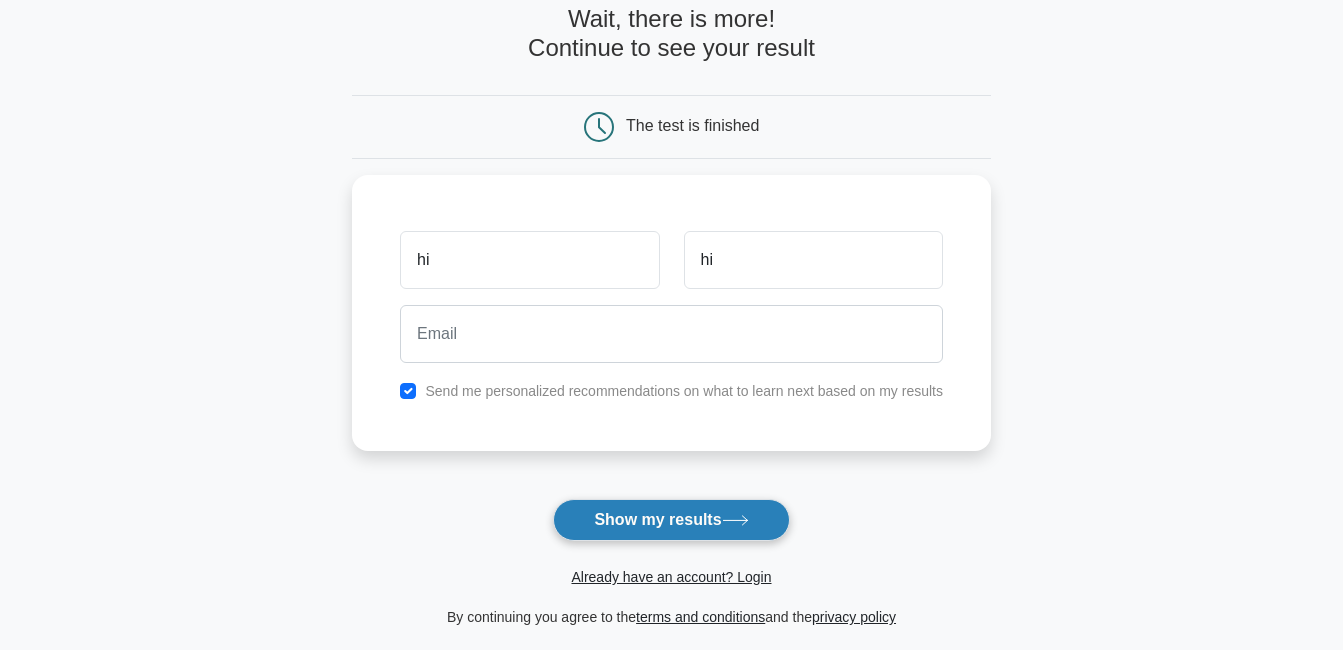 click on "Show my results" at bounding box center [671, 520] 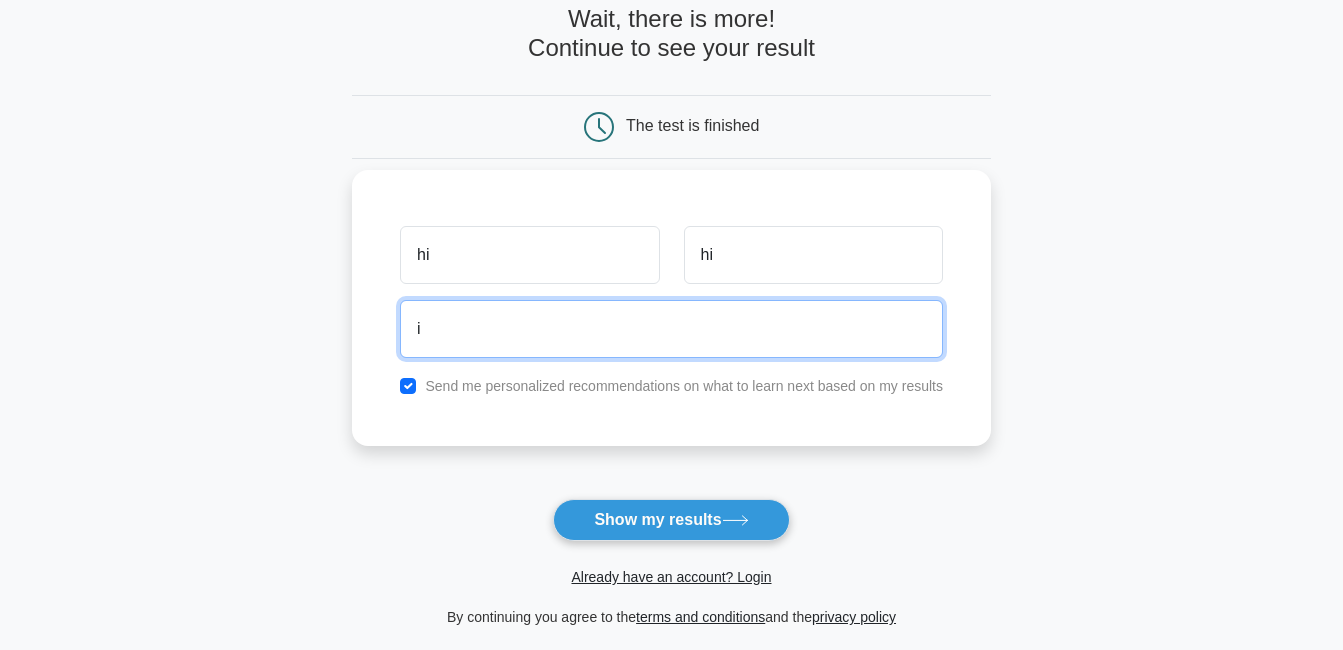 type on "installer20141@gmail.com" 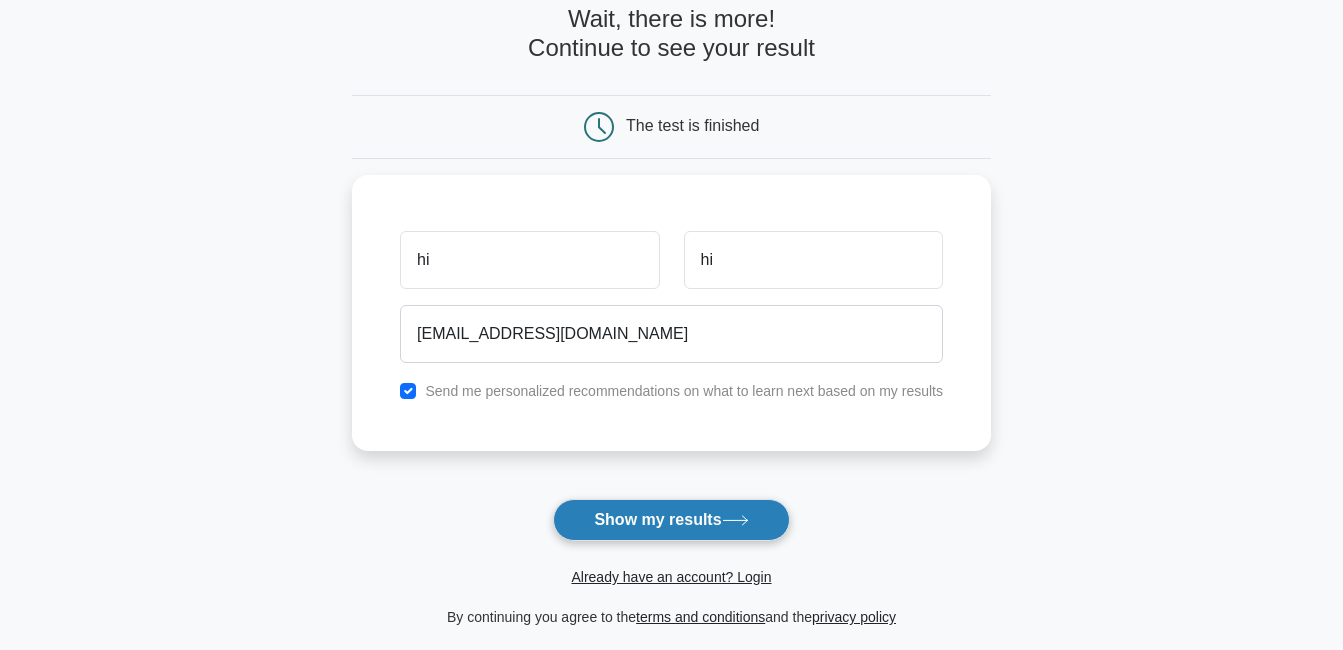 click on "Show my results" at bounding box center [671, 520] 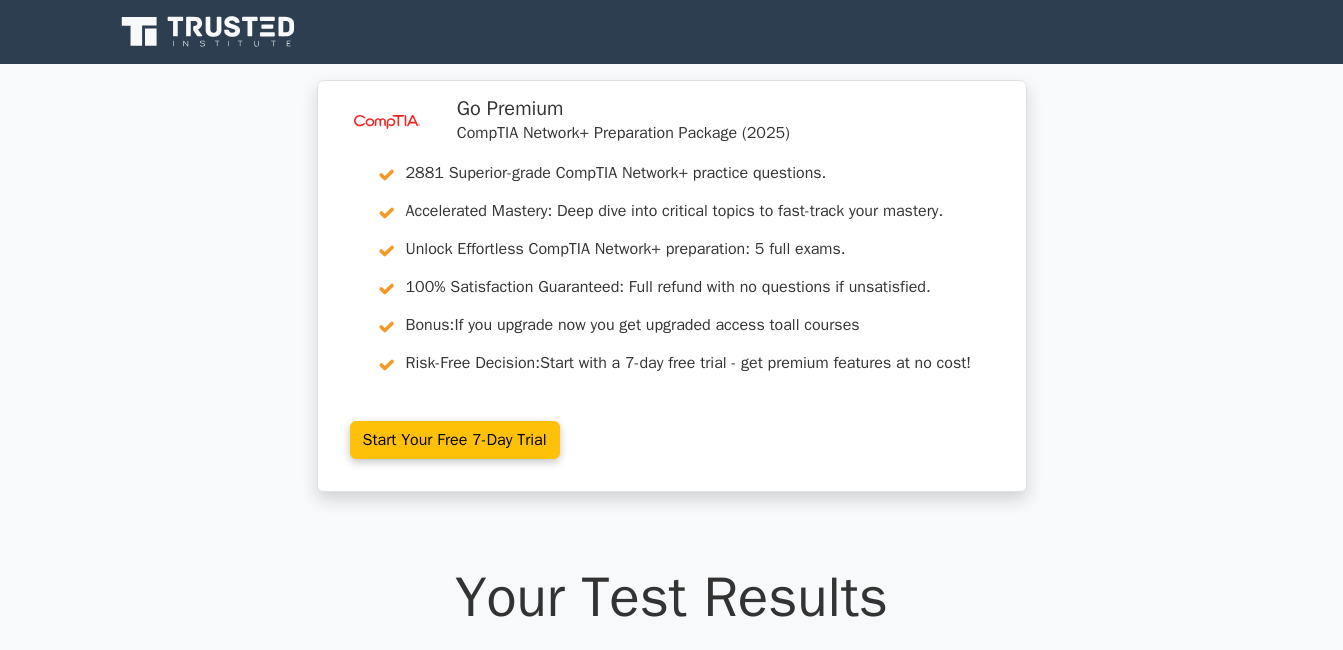 scroll, scrollTop: 0, scrollLeft: 0, axis: both 